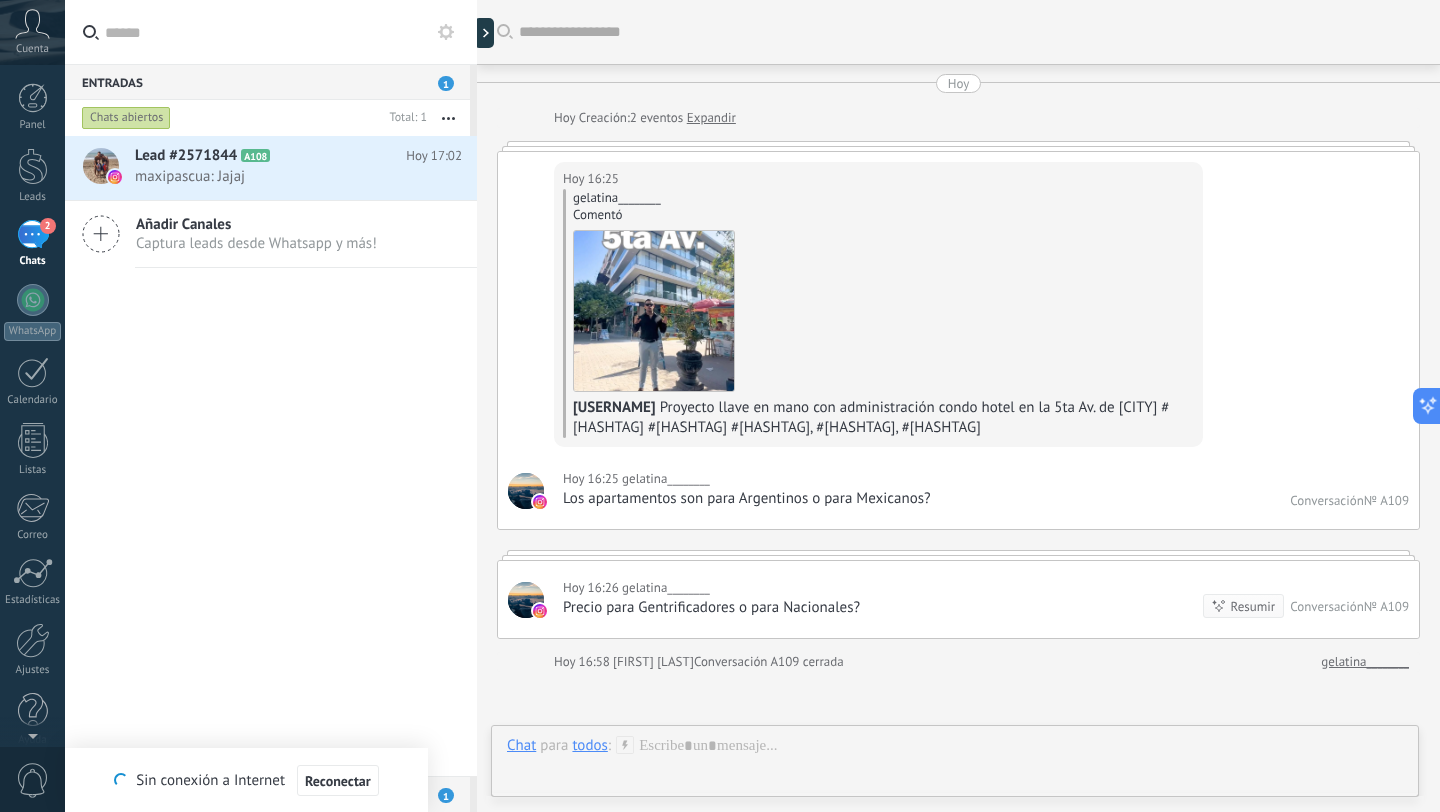scroll, scrollTop: 0, scrollLeft: 0, axis: both 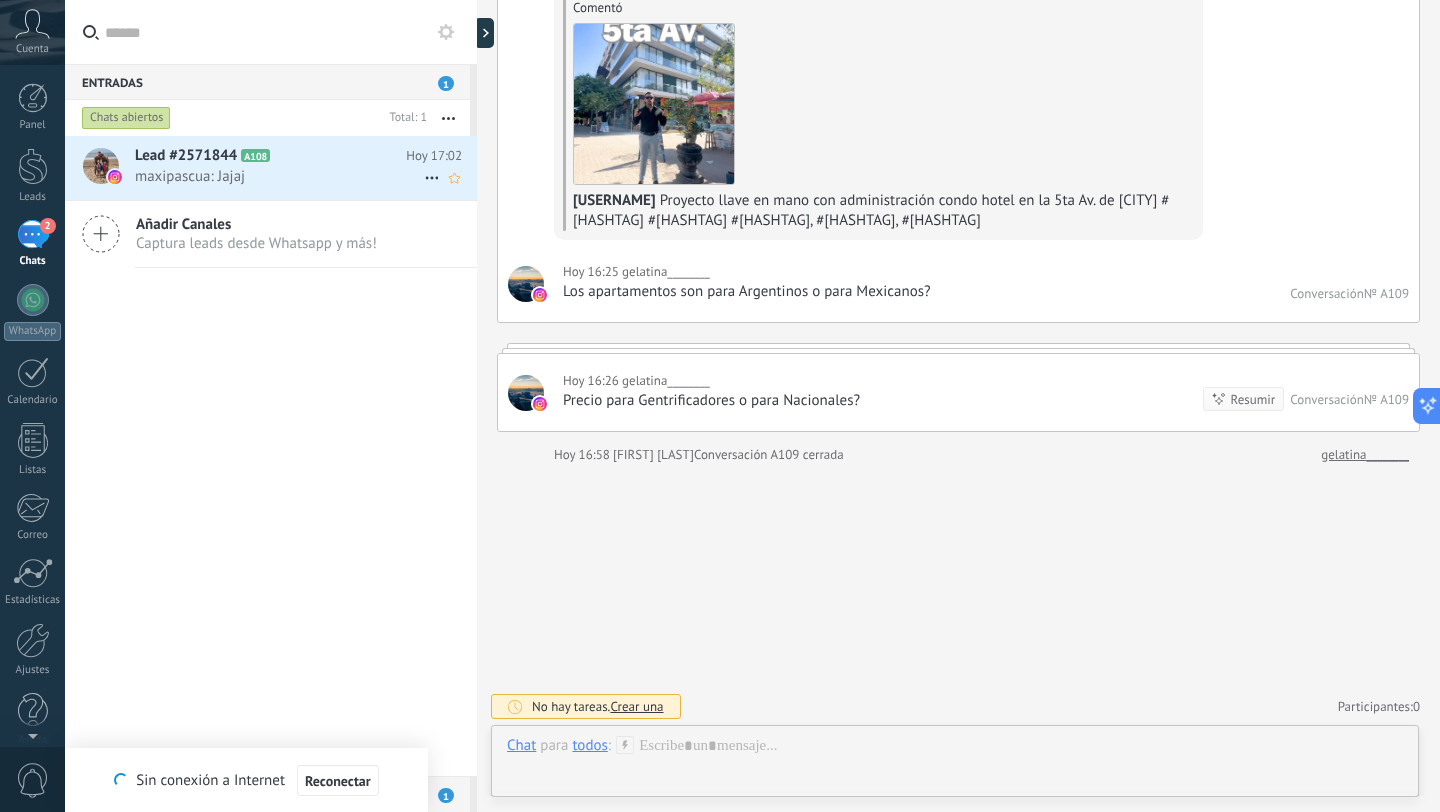 click on "Lead #[NUMBER]" at bounding box center [186, 156] 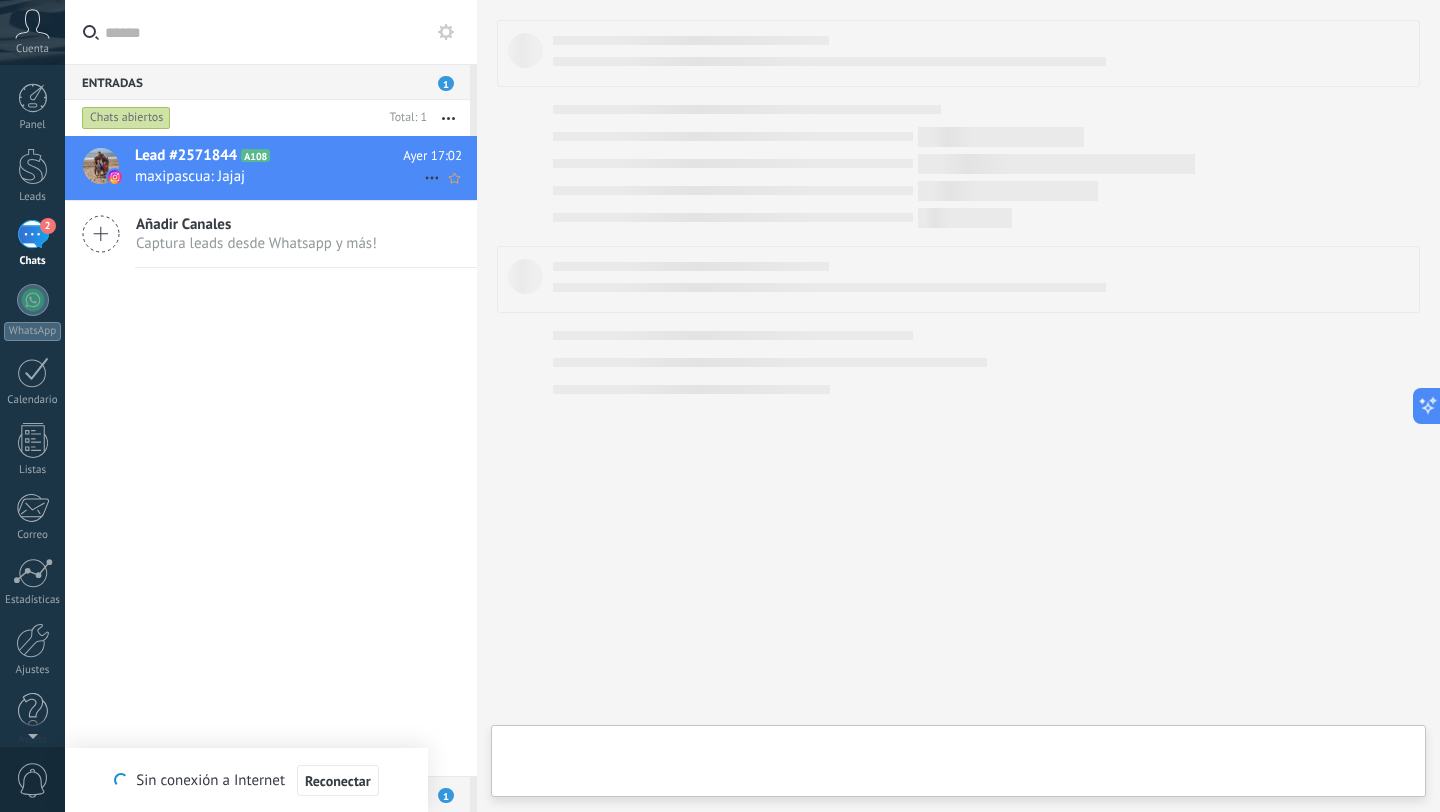 click at bounding box center [432, 178] 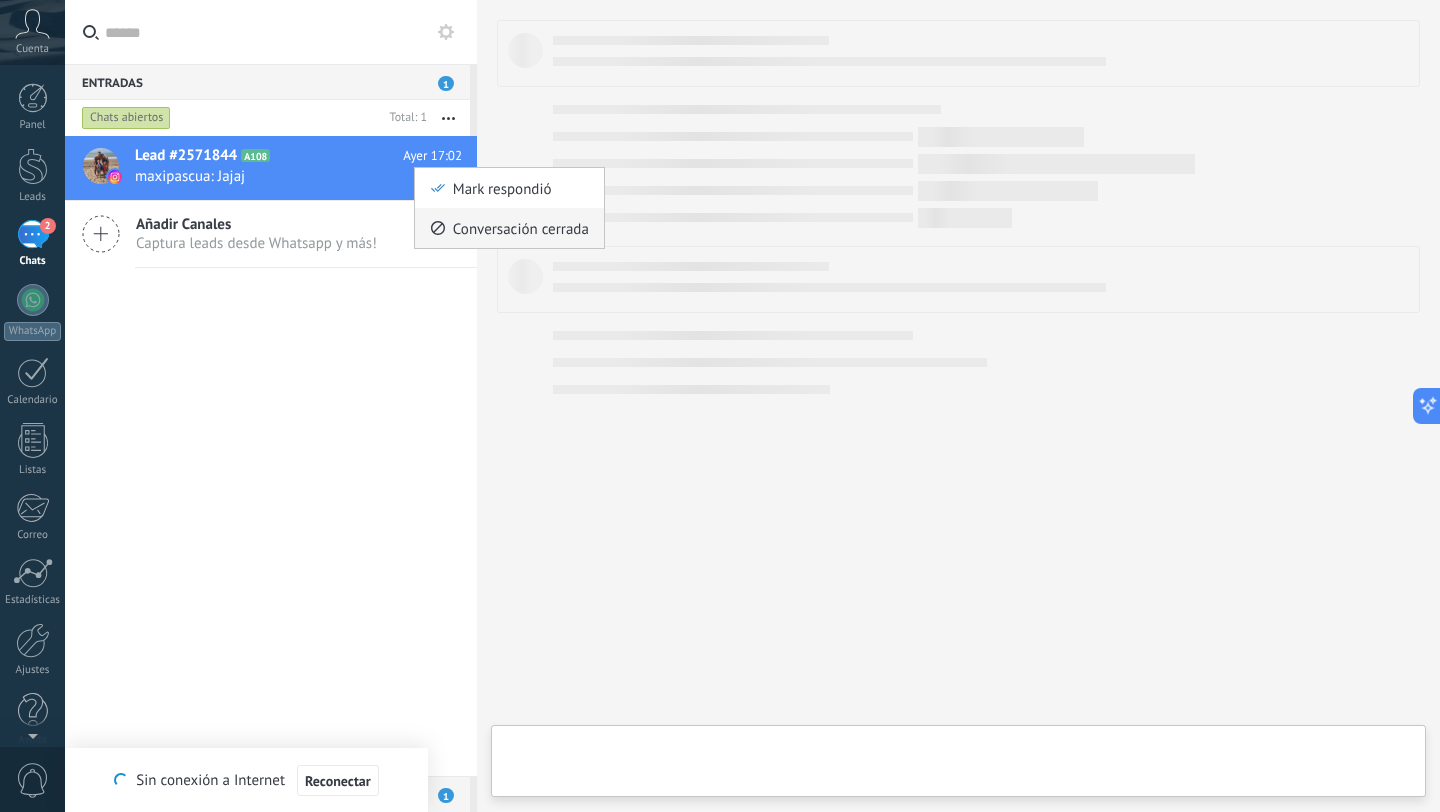click on "Conversación cerrada" at bounding box center [521, 228] 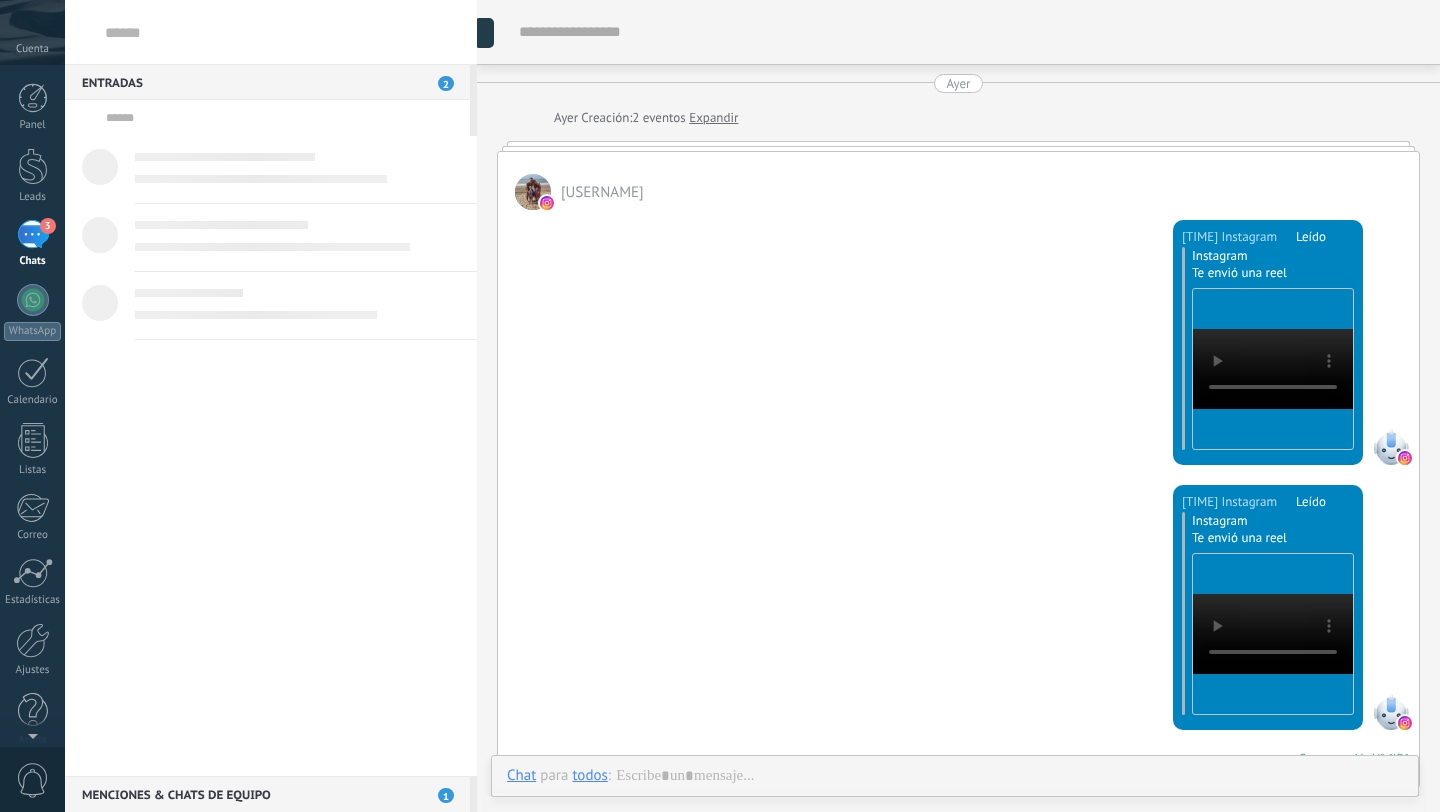scroll, scrollTop: 0, scrollLeft: 0, axis: both 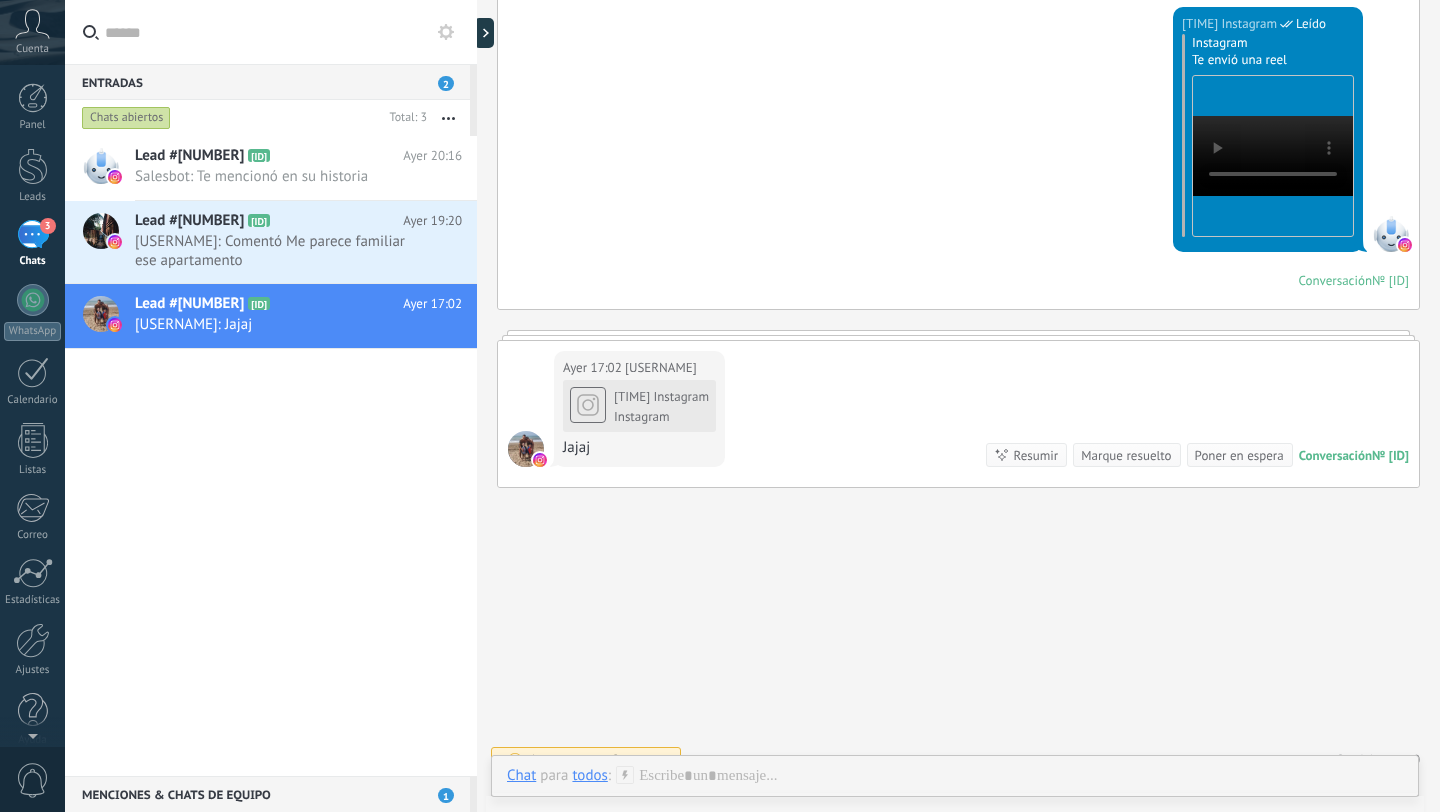 click on "3" at bounding box center (33, 234) 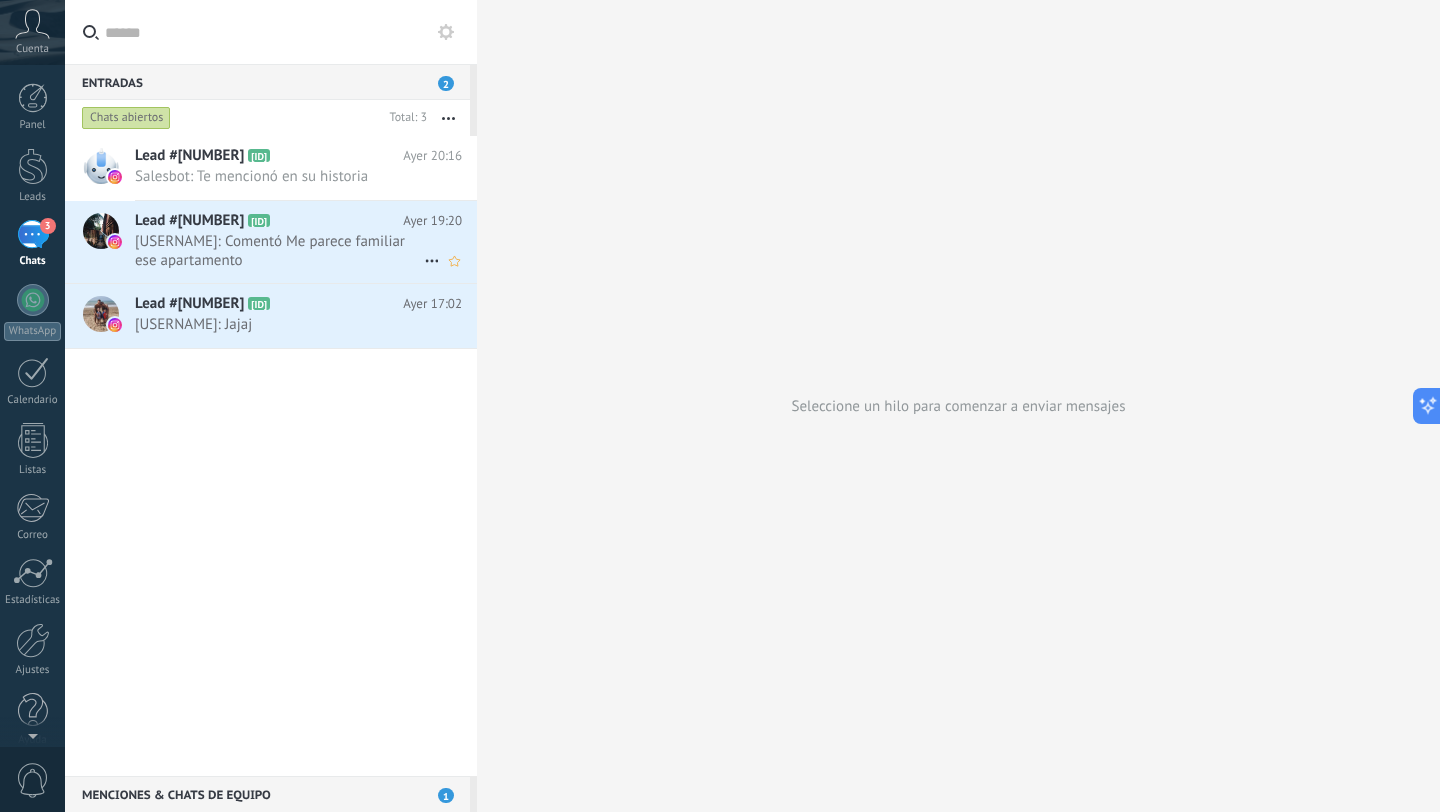 click at bounding box center (432, 261) 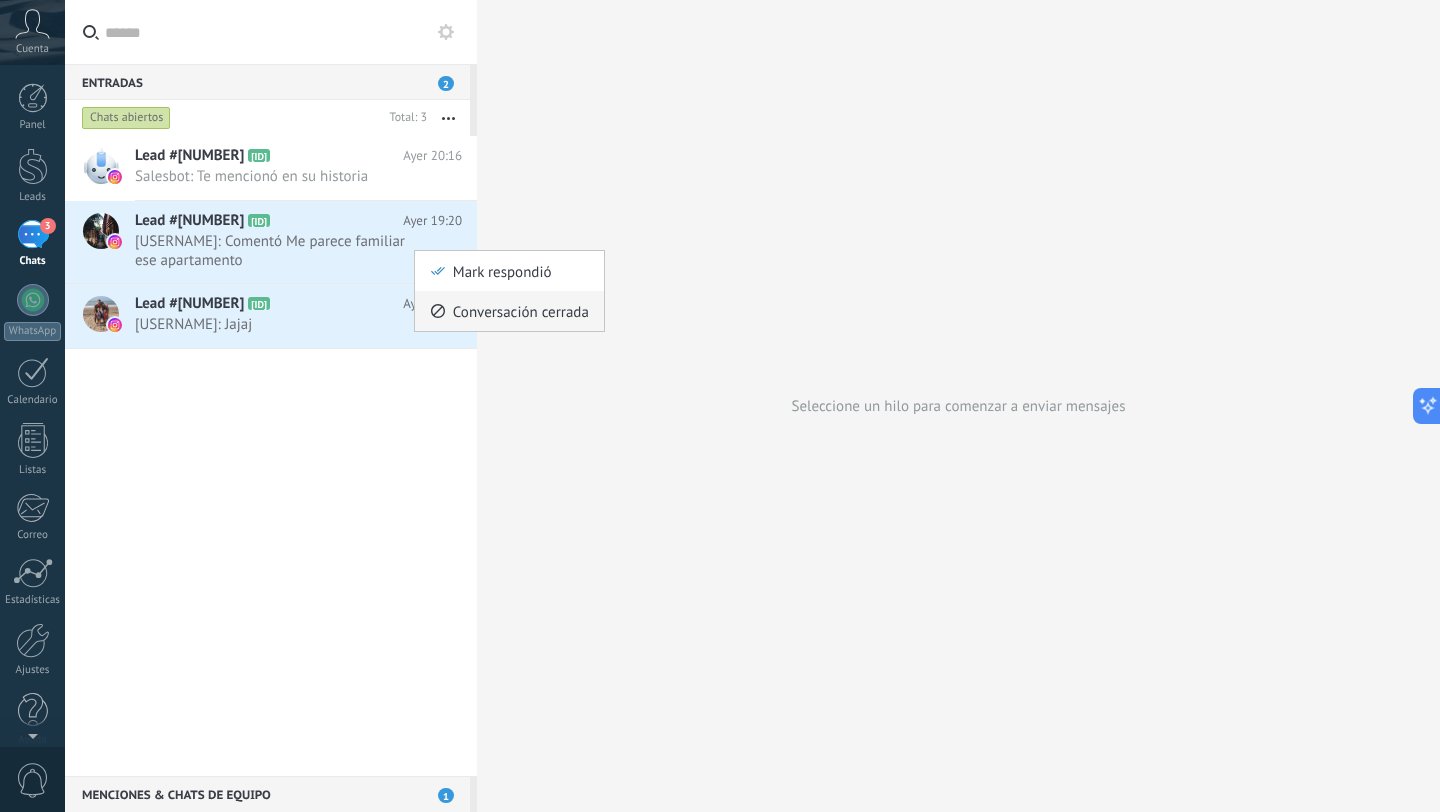 click on "Conversación cerrada" at bounding box center [521, 311] 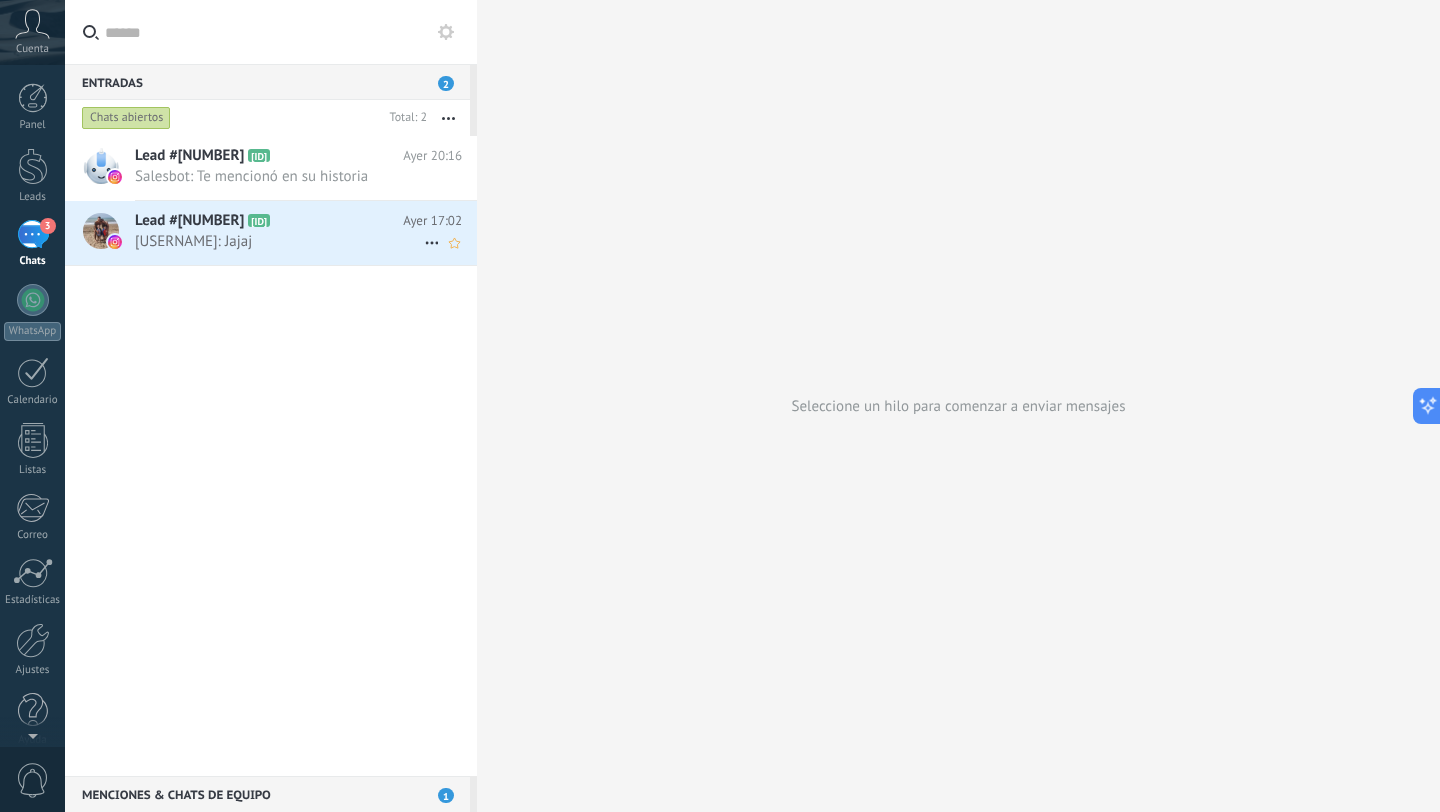 click at bounding box center (432, 243) 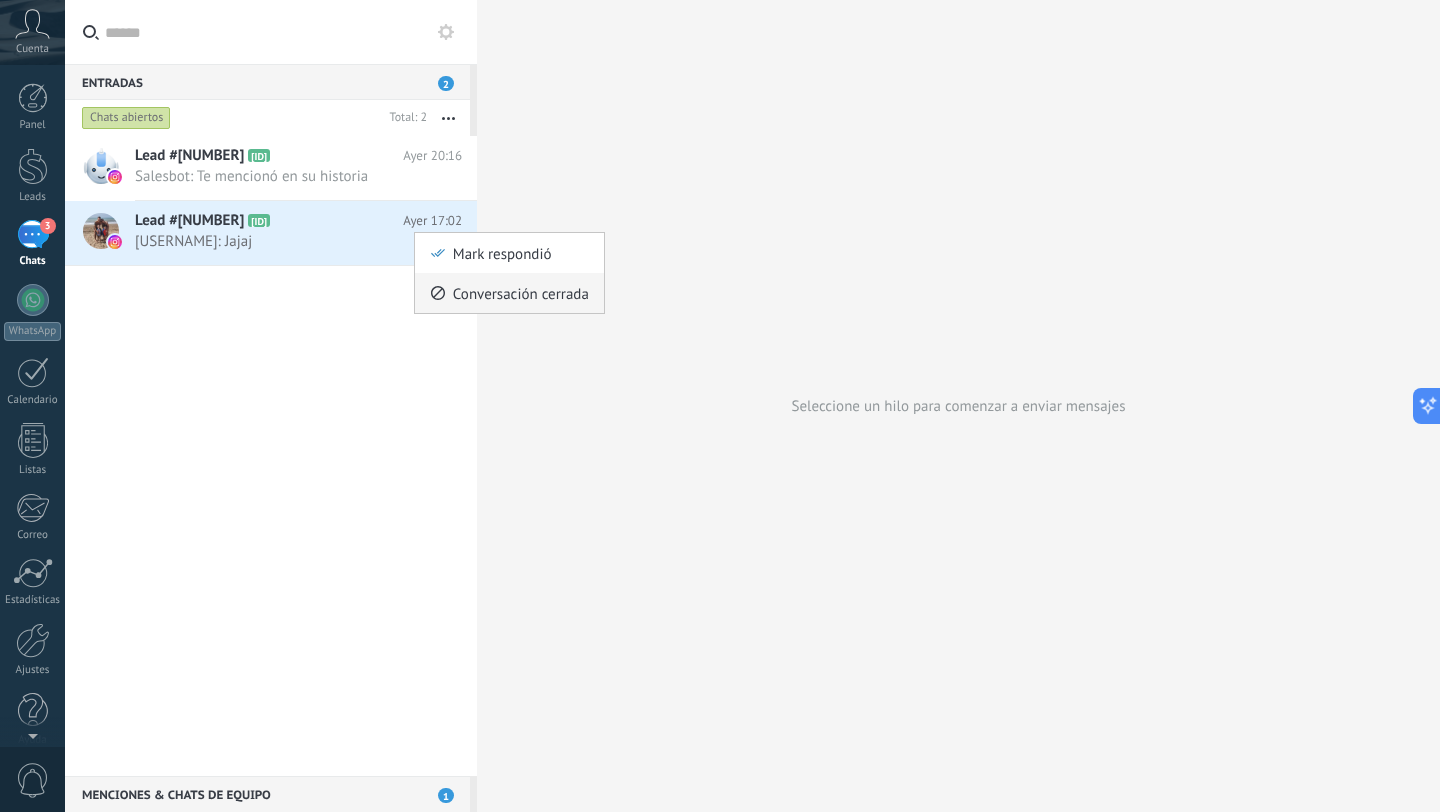 click on "Conversación cerrada" at bounding box center [521, 293] 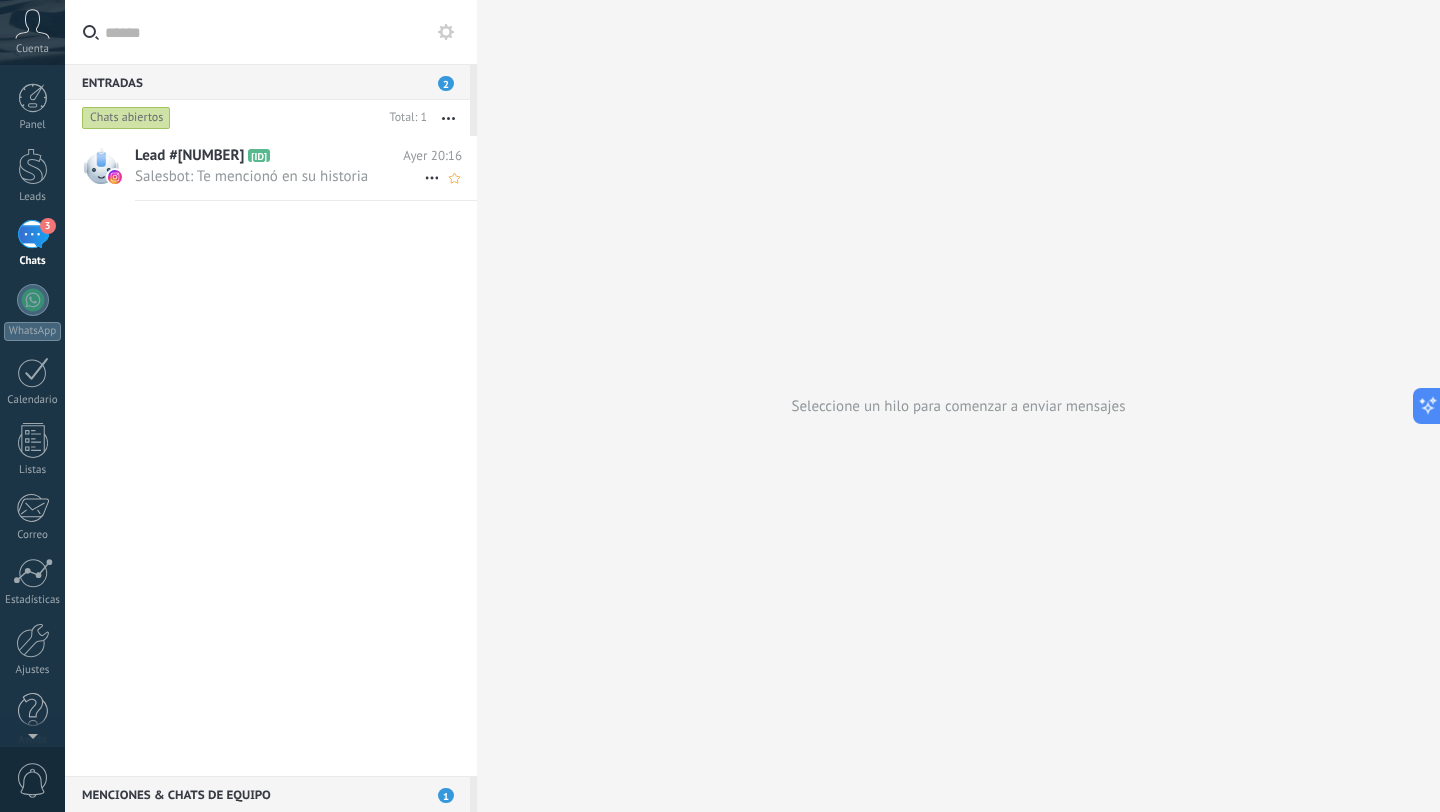 click on "Salesbot: Te mencionó en su historia" at bounding box center [279, 176] 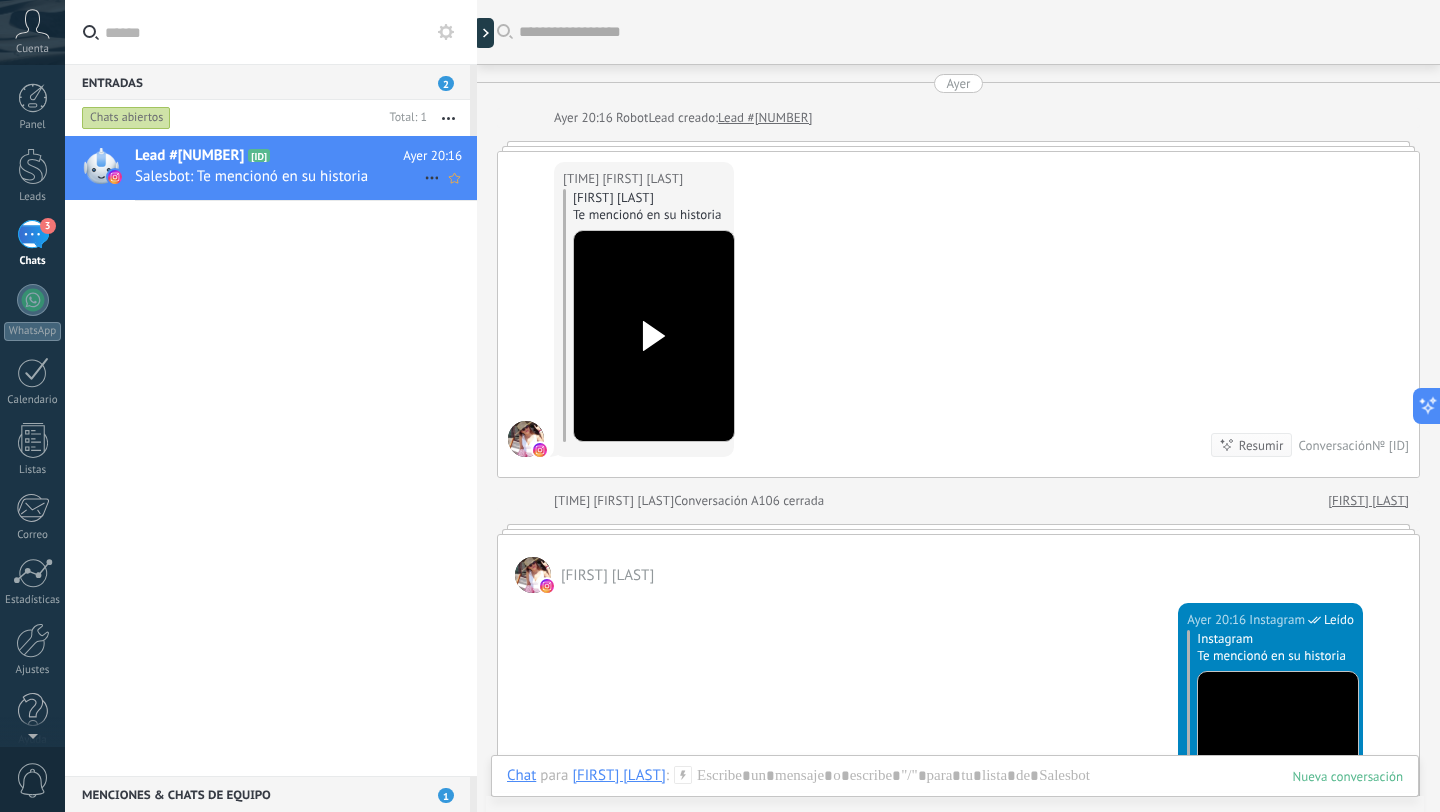 scroll, scrollTop: 332, scrollLeft: 0, axis: vertical 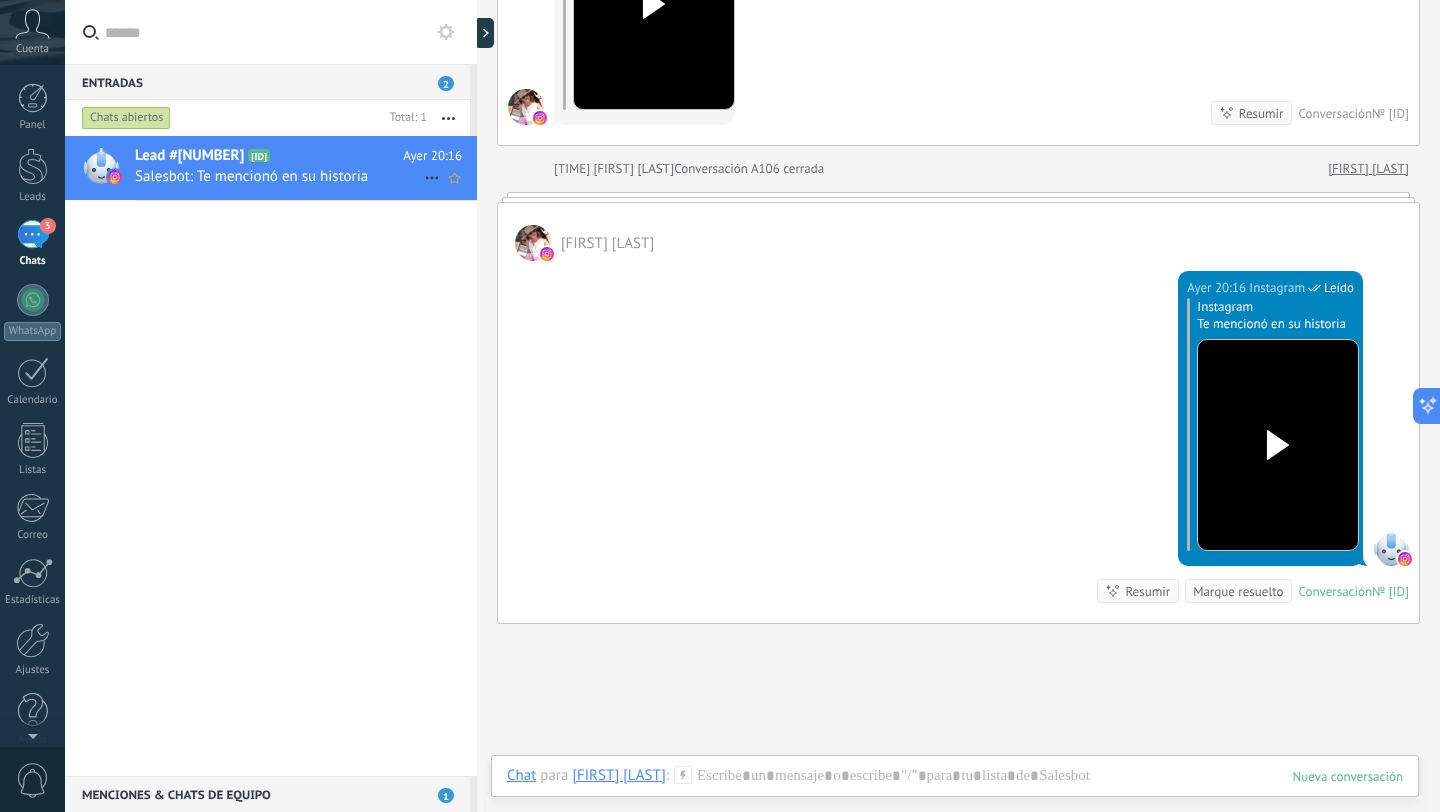 click at bounding box center [432, 178] 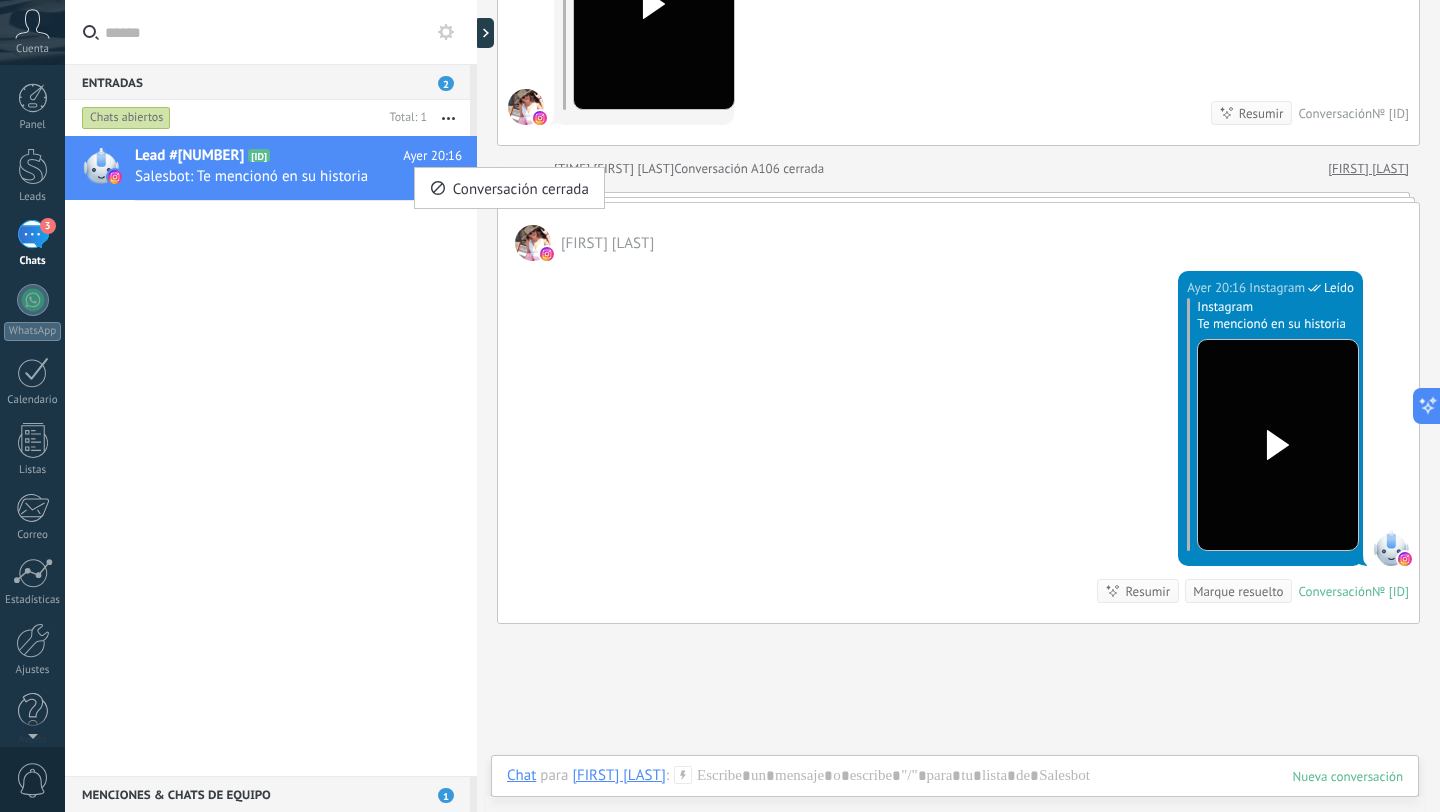 click on "Conversación cerrada" at bounding box center (521, 188) 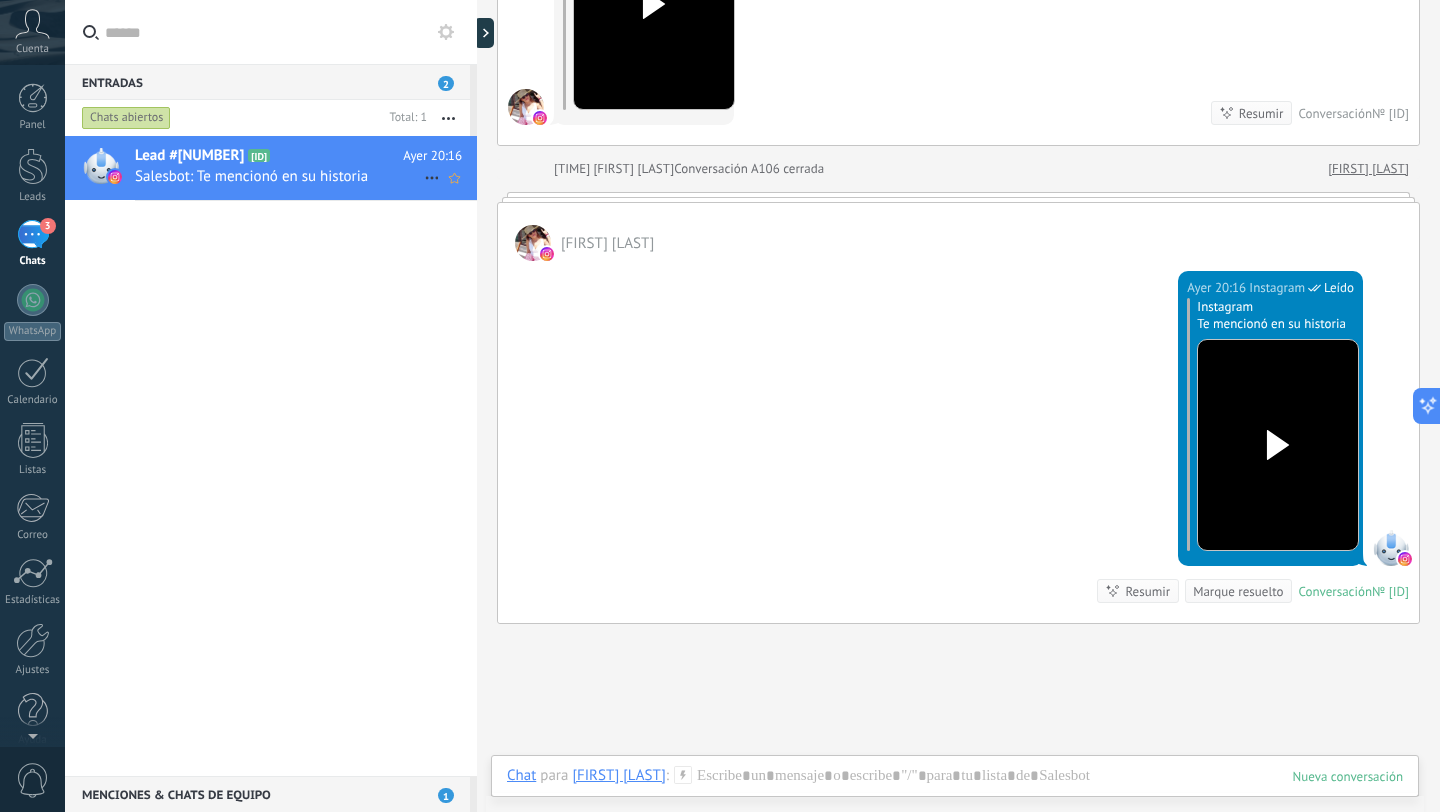 scroll, scrollTop: 401, scrollLeft: 0, axis: vertical 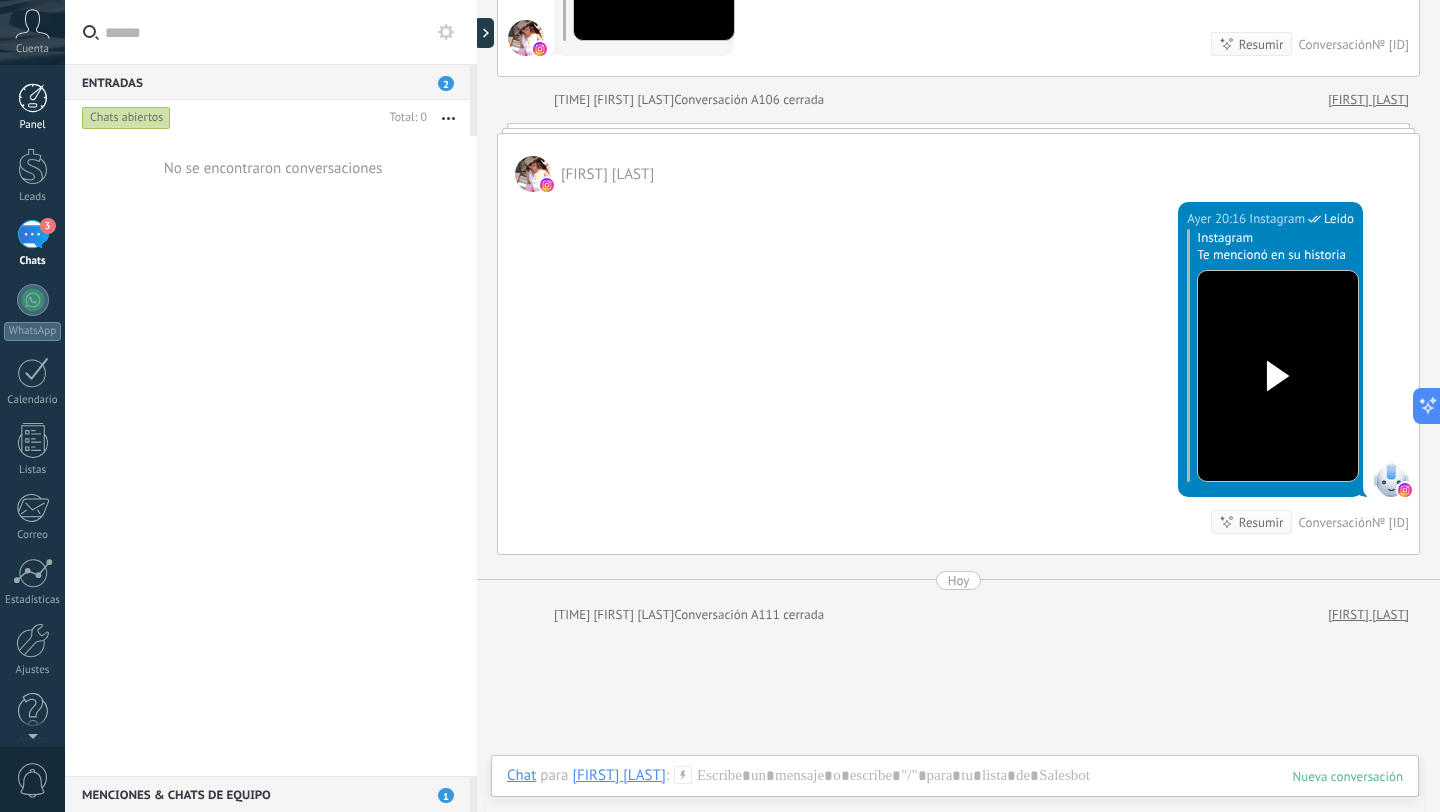 click at bounding box center (33, 98) 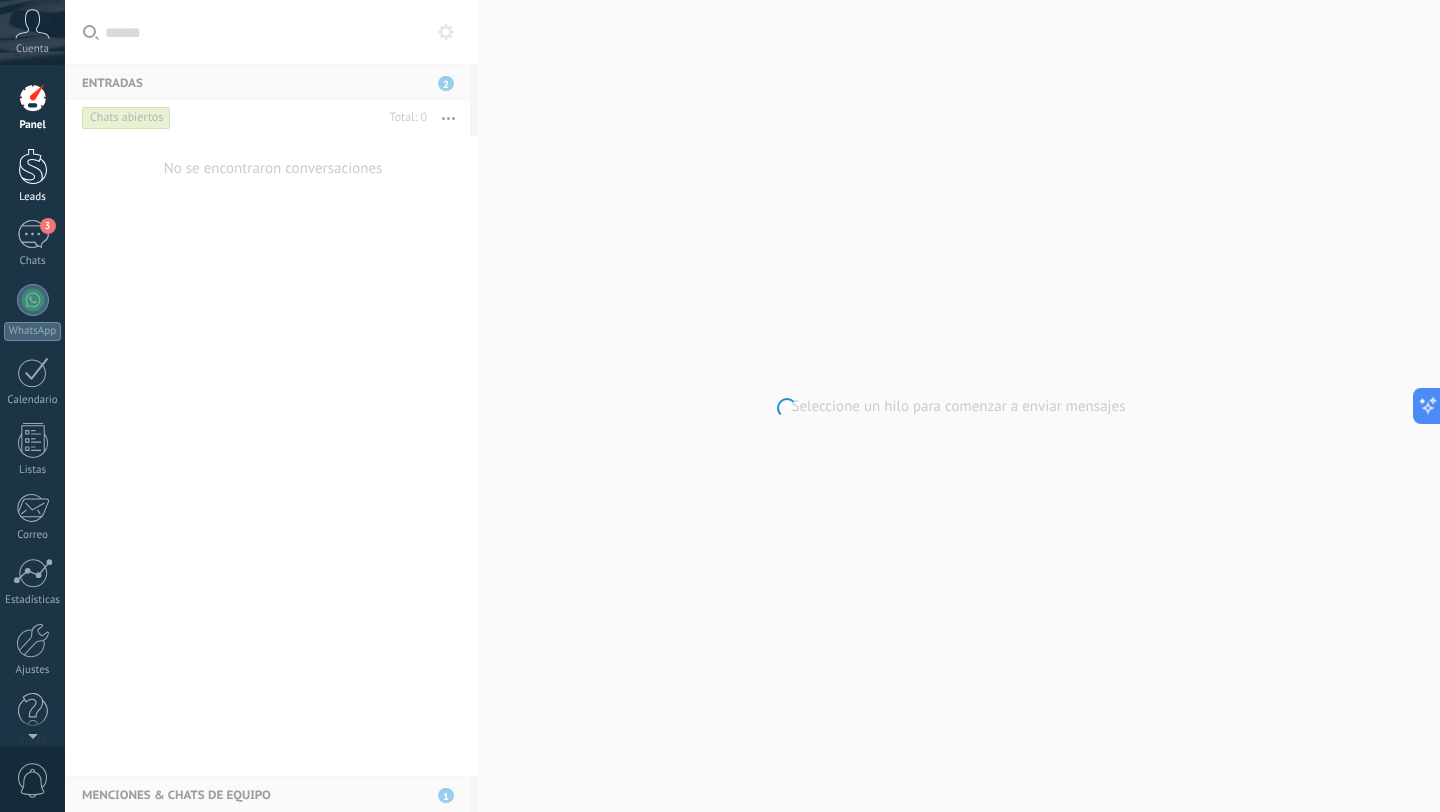 click at bounding box center [33, 166] 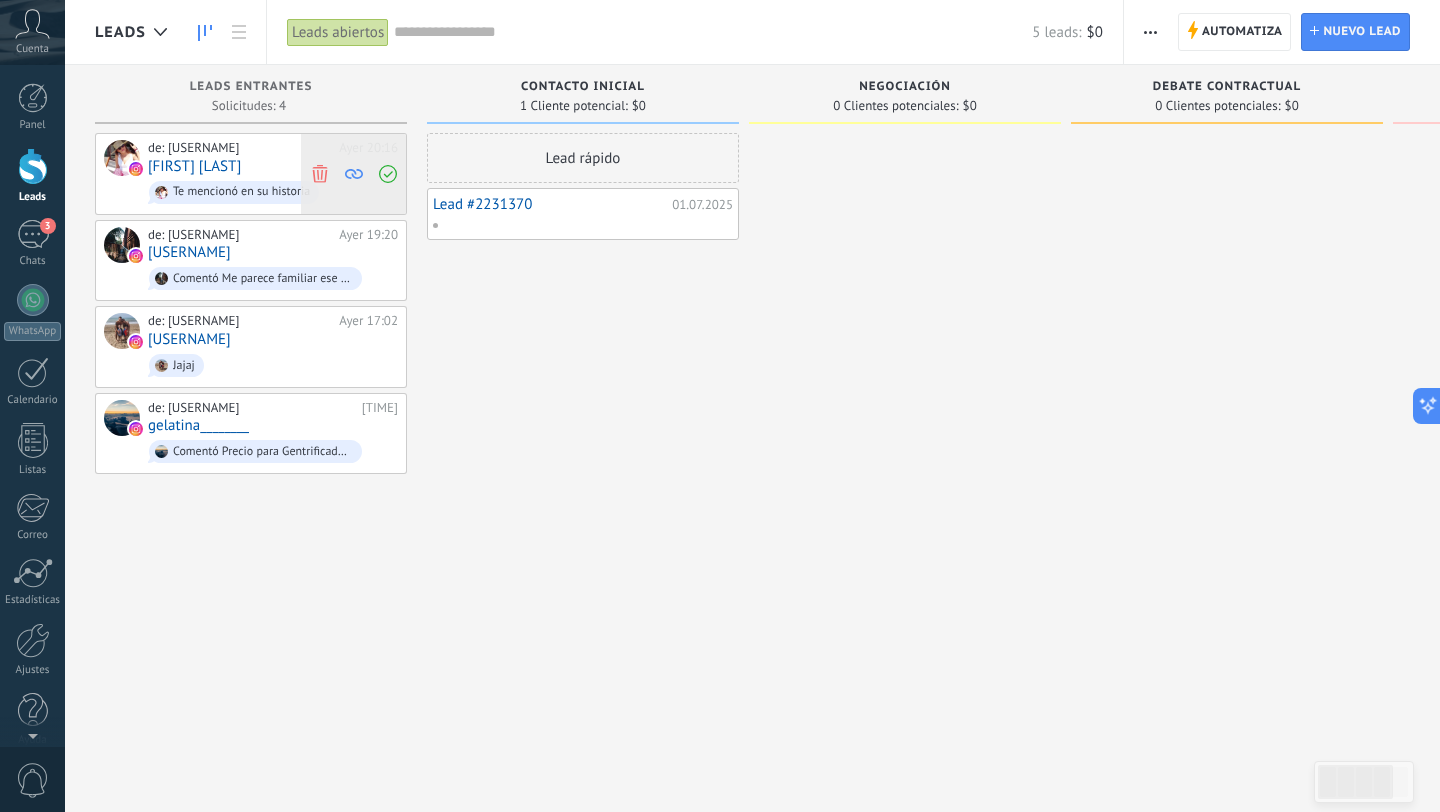 click at bounding box center (319, 173) 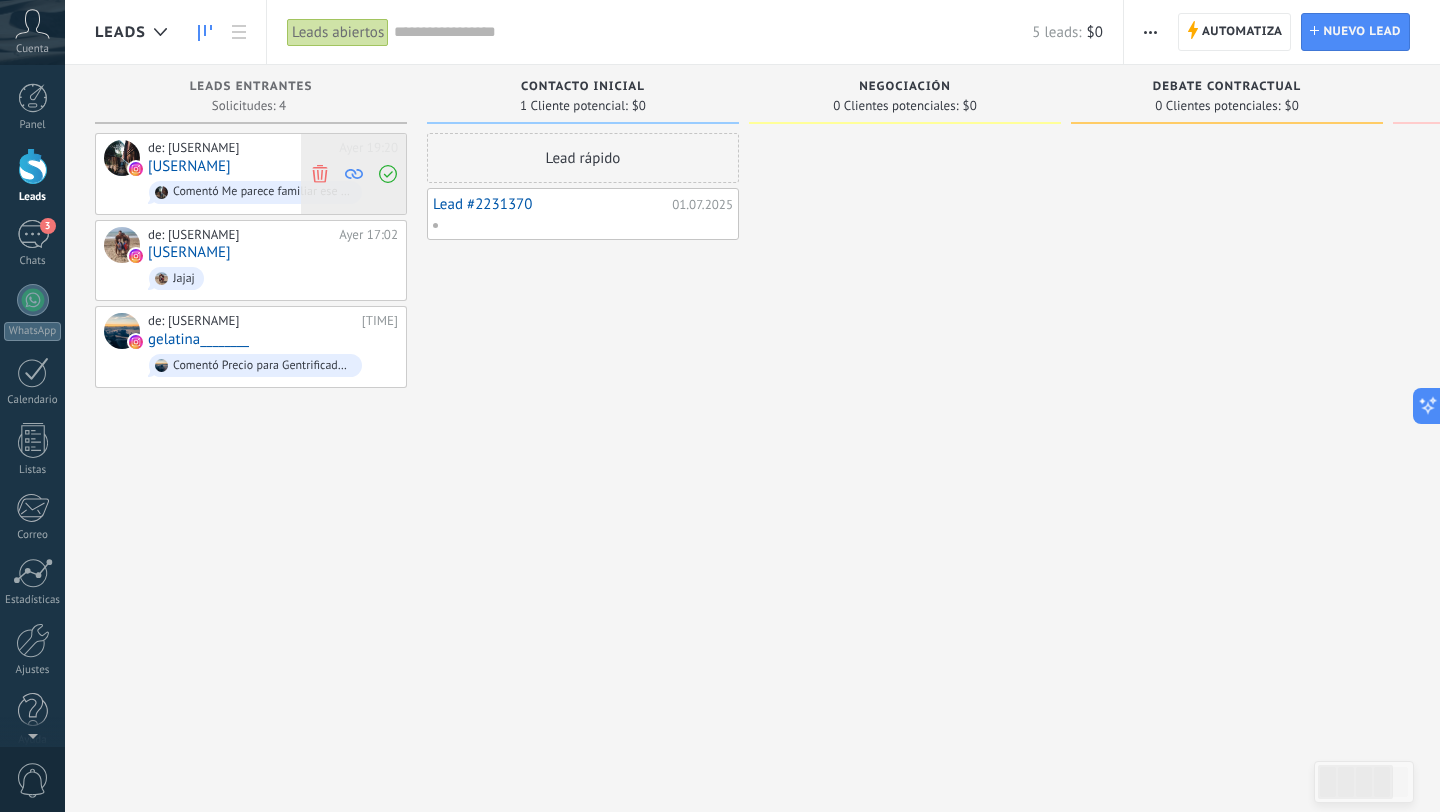 click at bounding box center [320, 173] 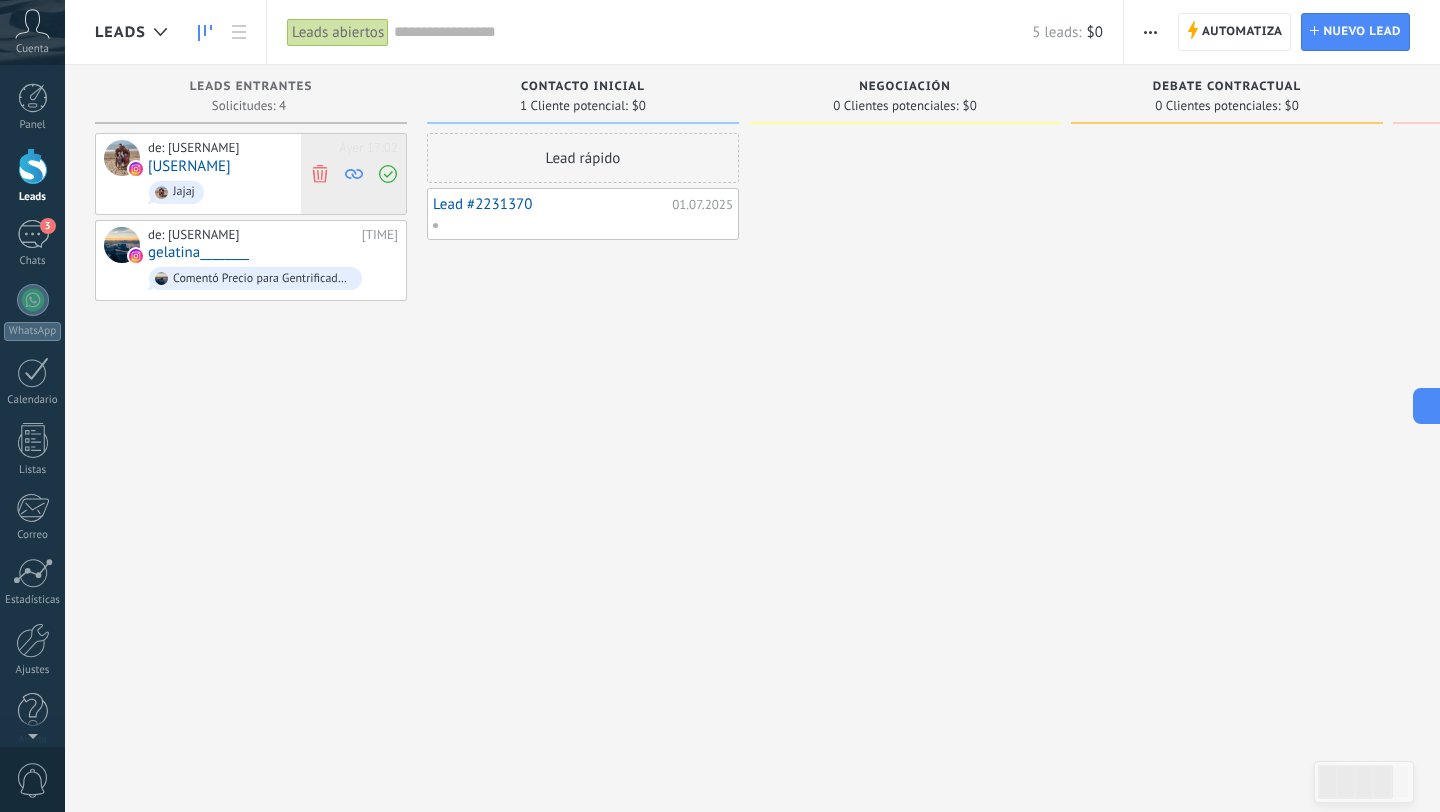 click at bounding box center [319, 173] 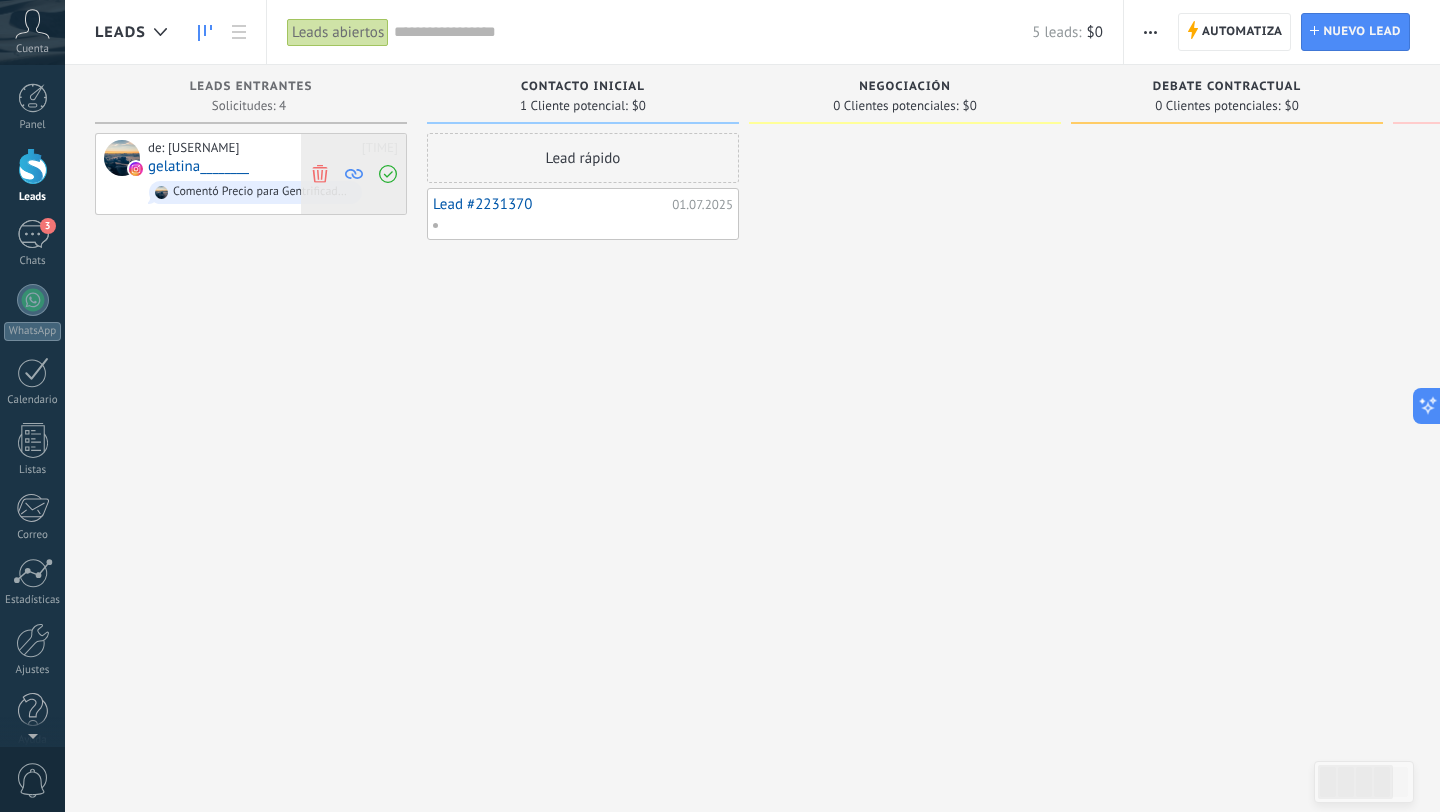 click at bounding box center [319, 173] 